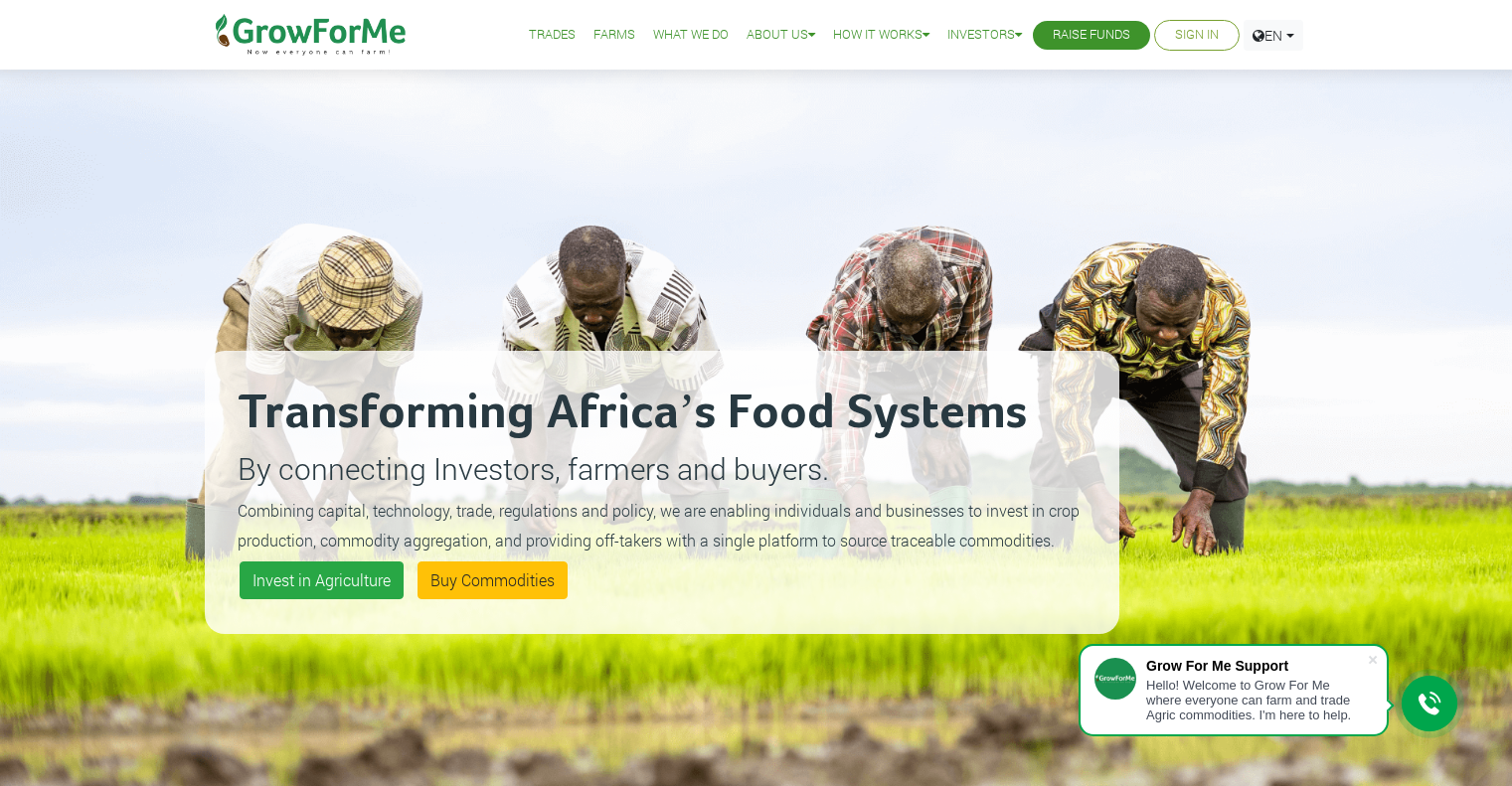 scroll, scrollTop: 0, scrollLeft: 0, axis: both 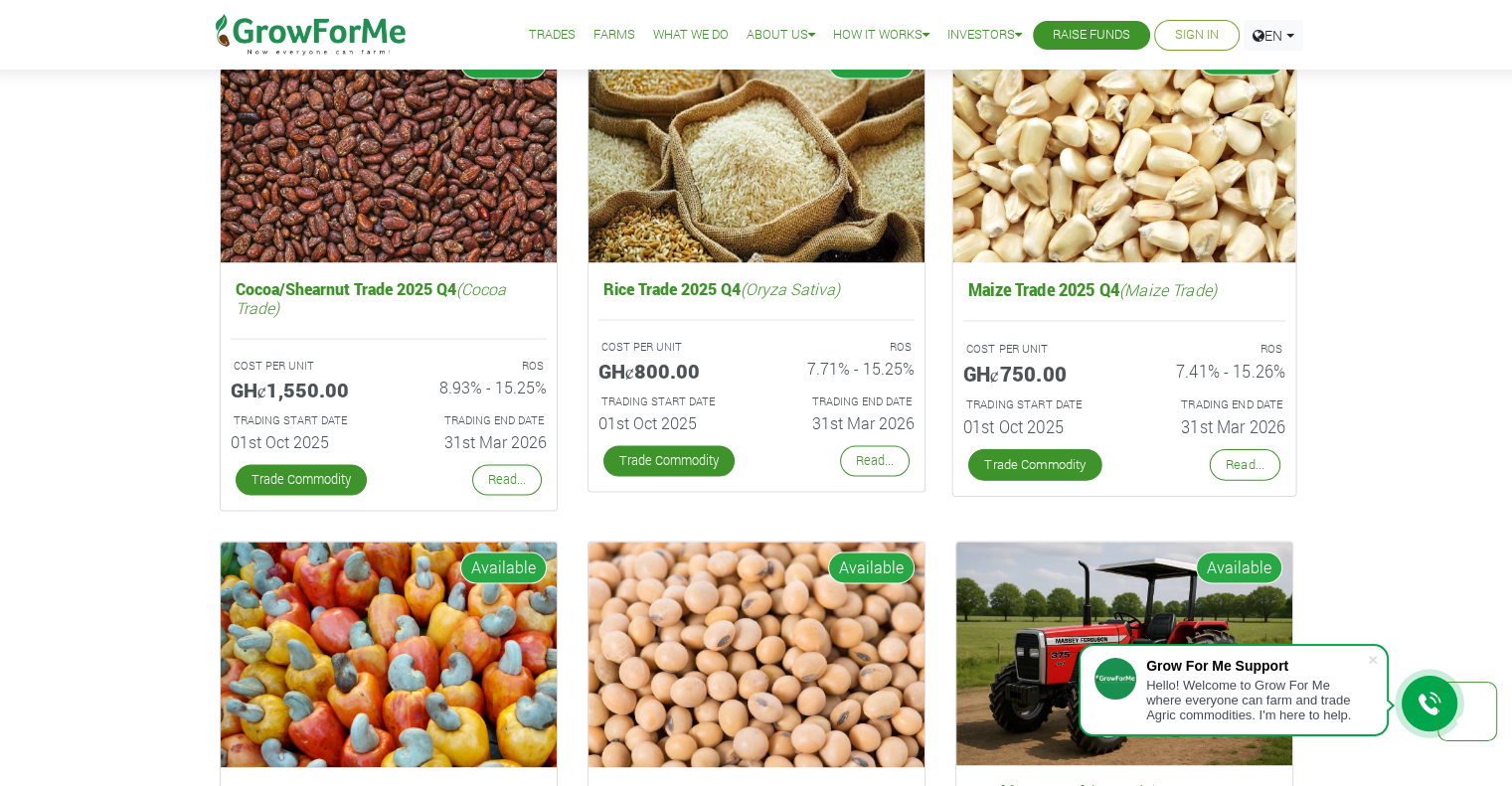 click on "TRADING END DATE" at bounding box center [1212, 404] 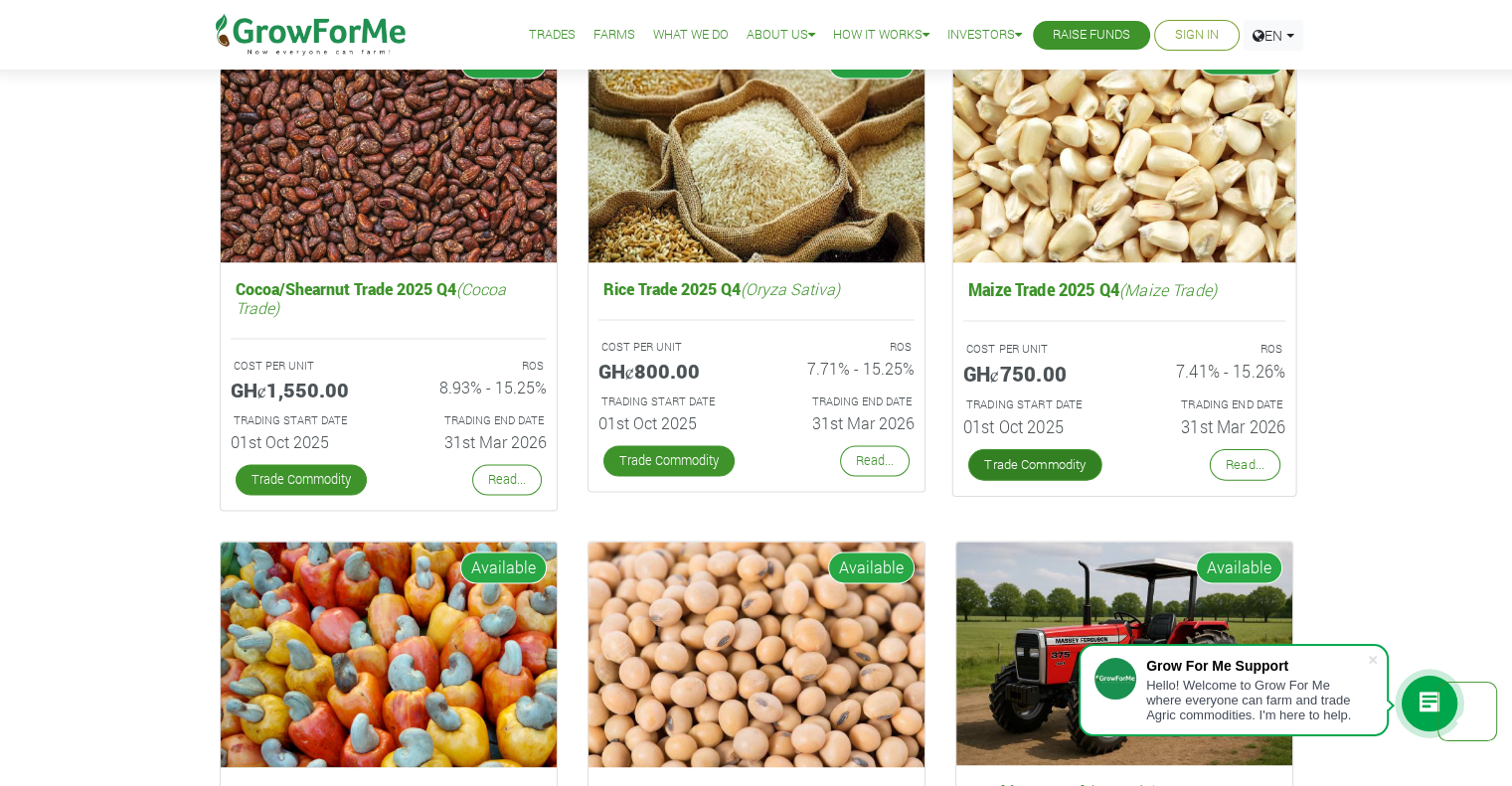 click on "Trade Commodity" at bounding box center [1034, 465] 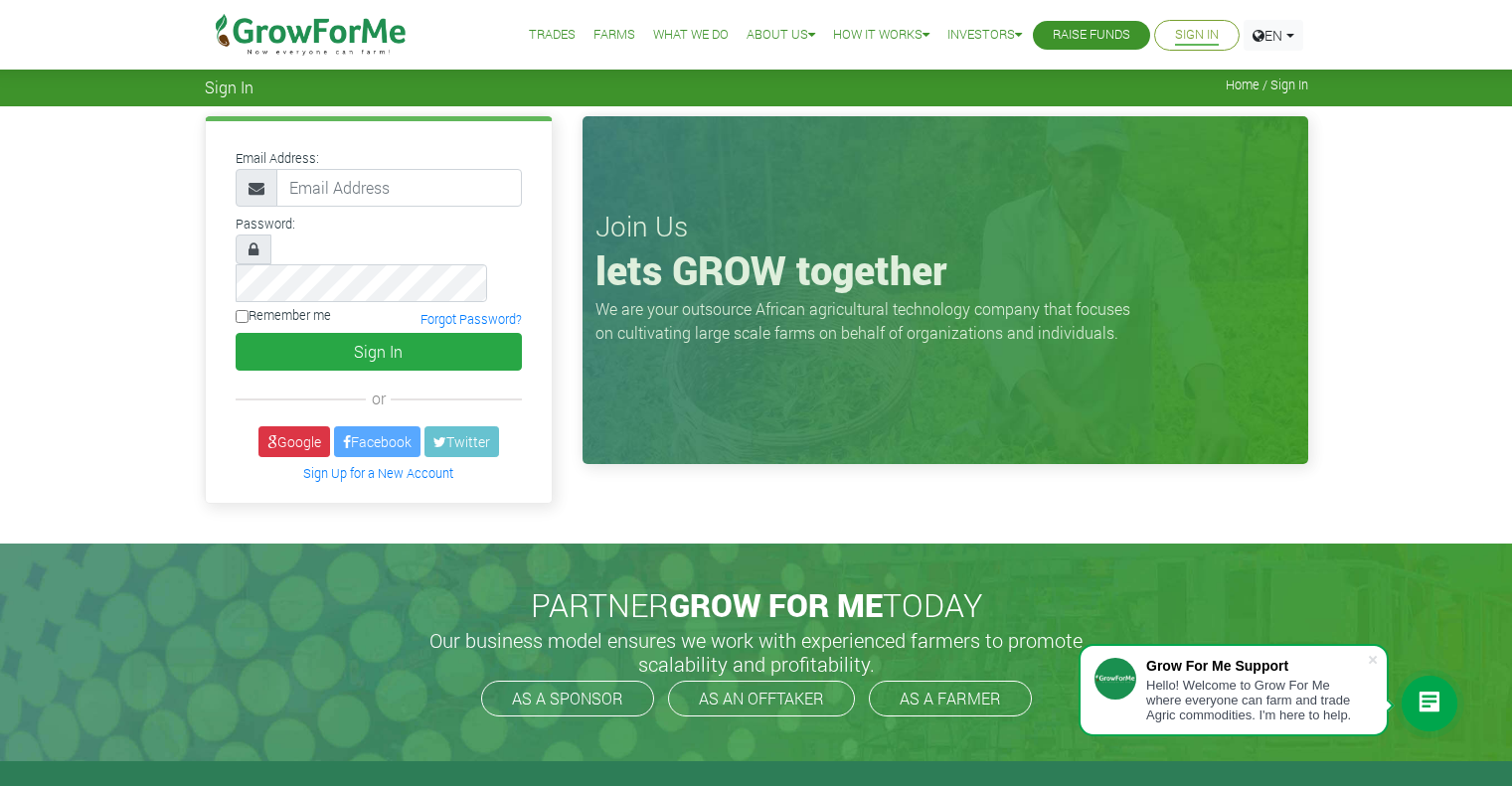 scroll, scrollTop: 0, scrollLeft: 0, axis: both 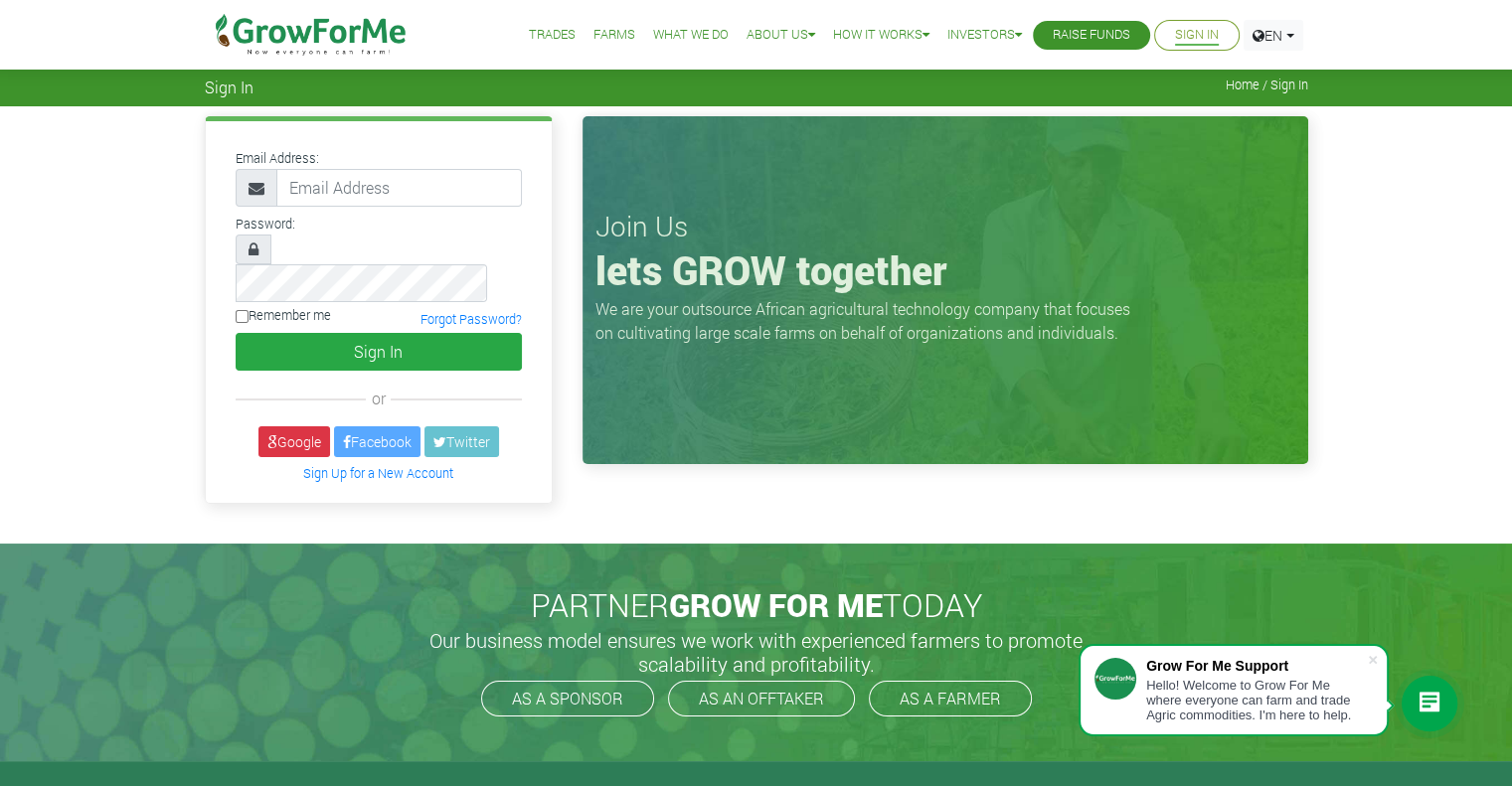 type on "[EMAIL]" 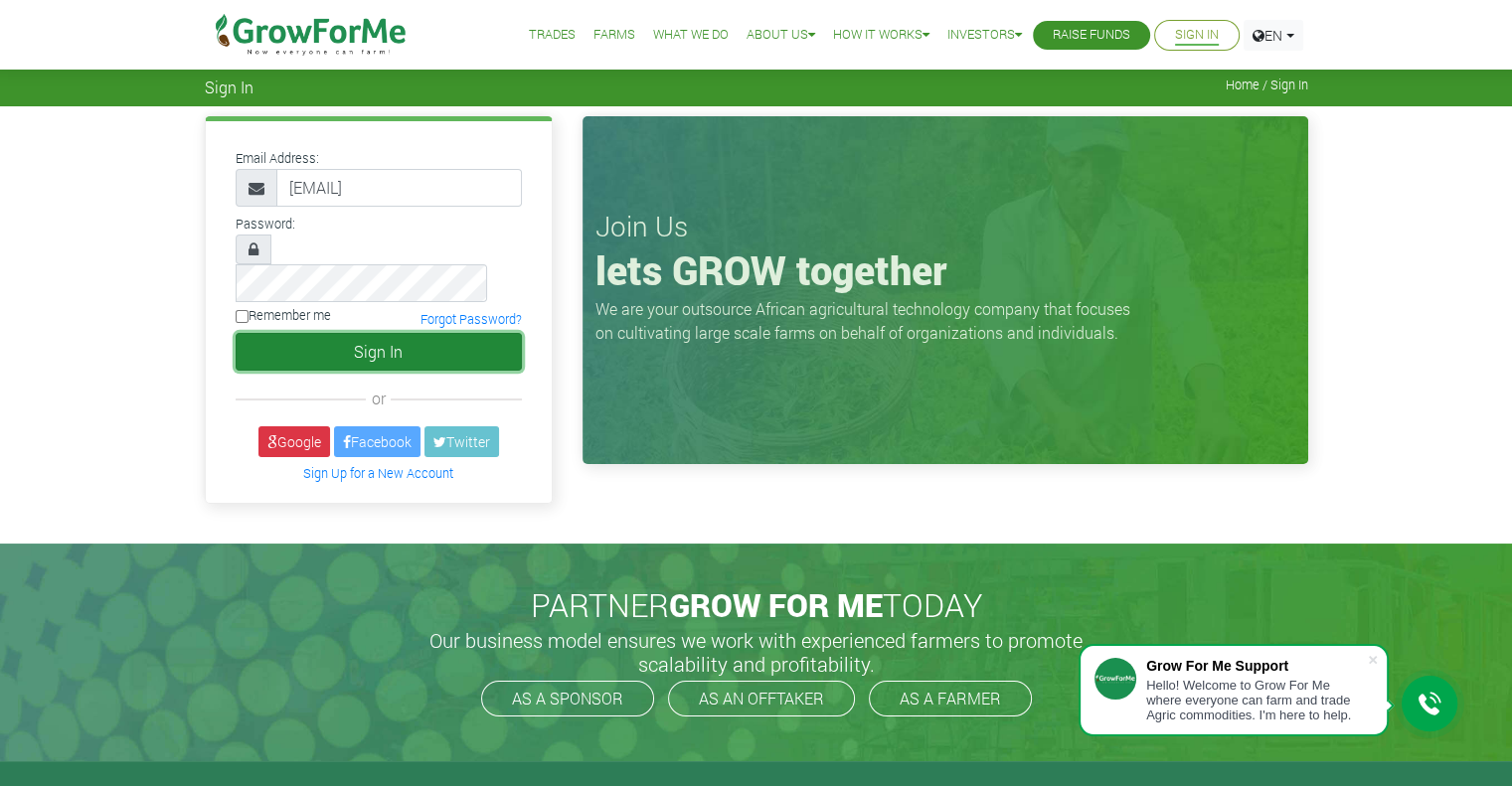 click on "Sign In" at bounding box center [379, 352] 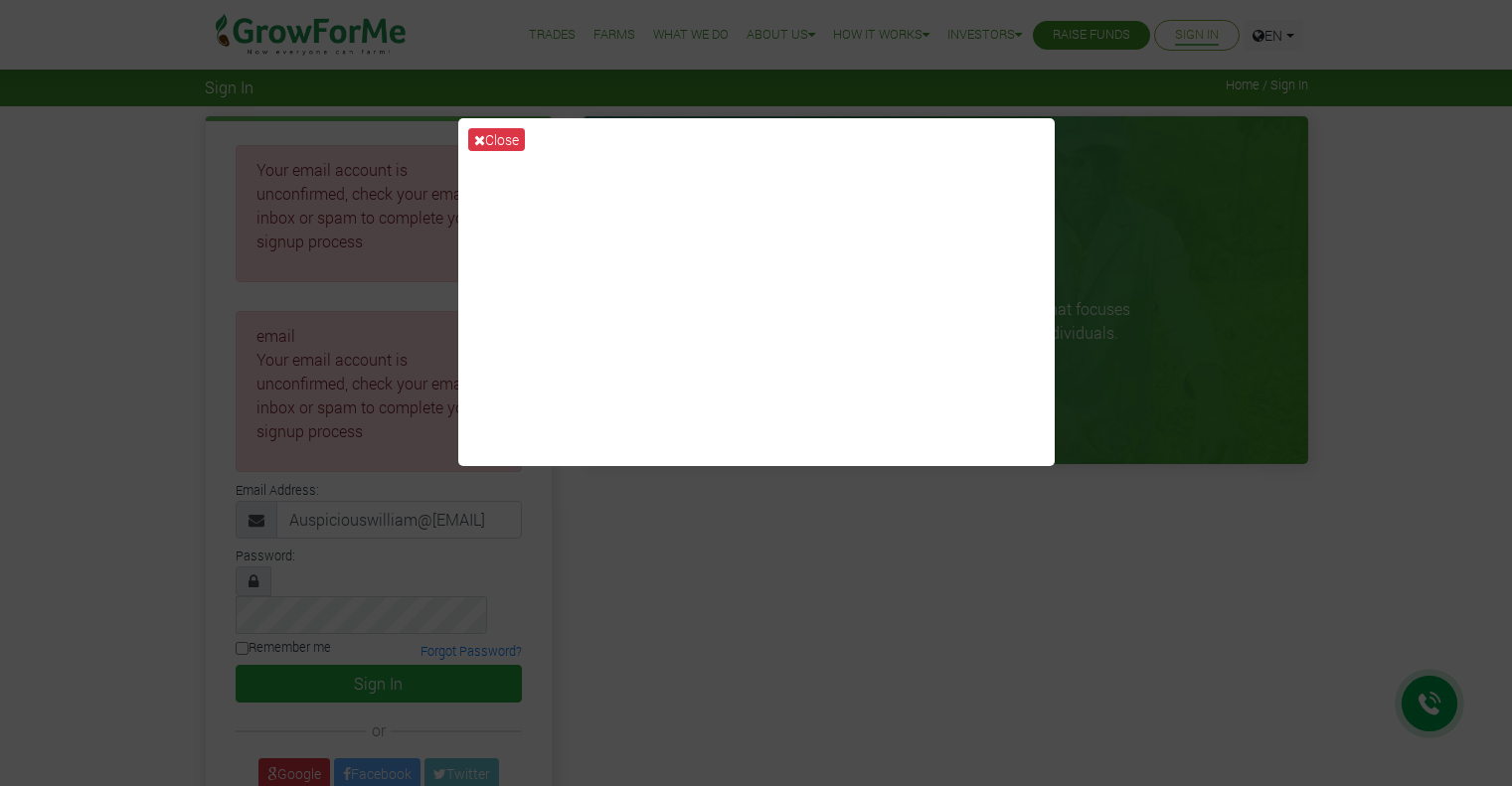 scroll, scrollTop: 0, scrollLeft: 0, axis: both 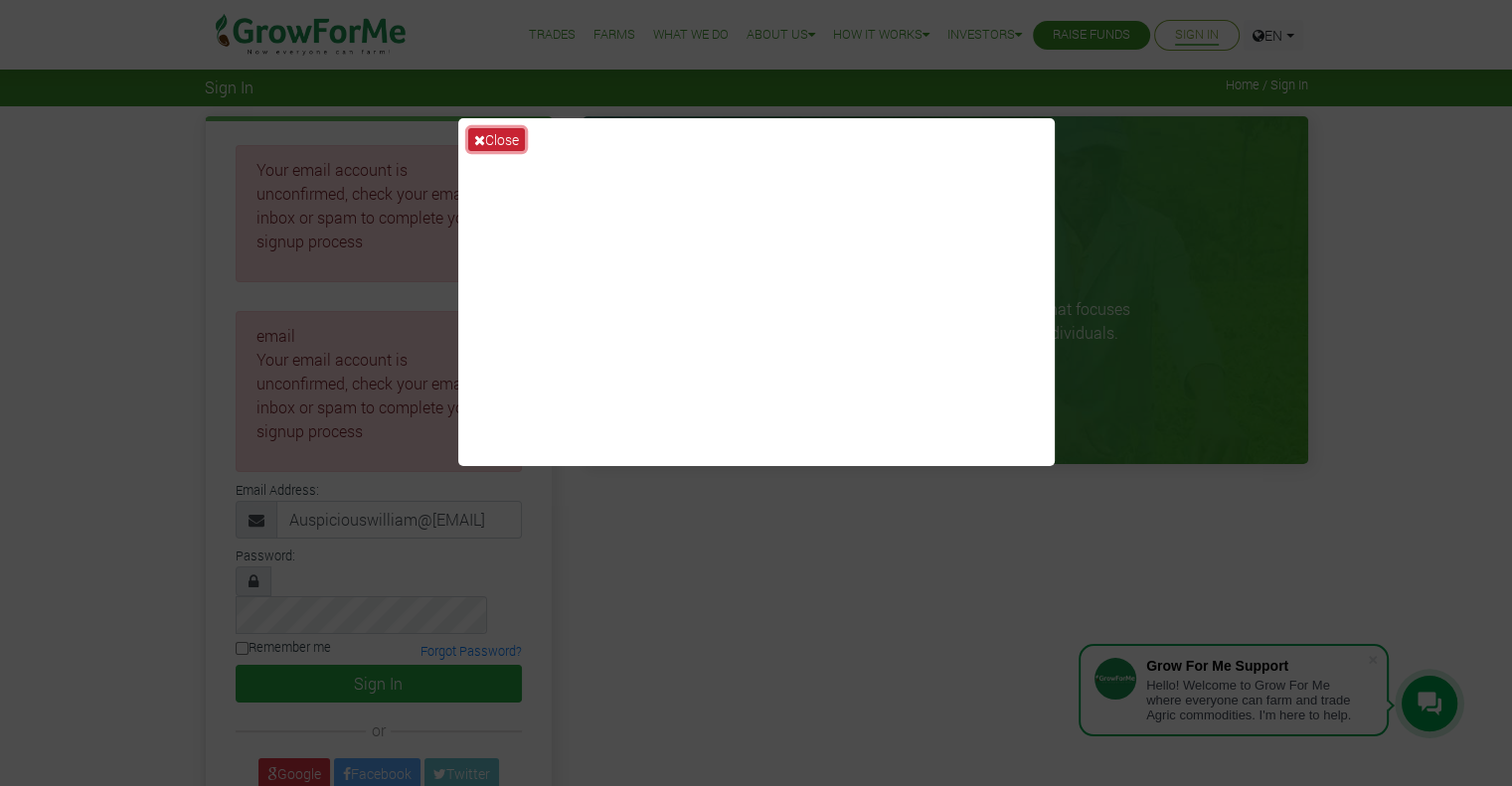 click on "Close" at bounding box center (496, 139) 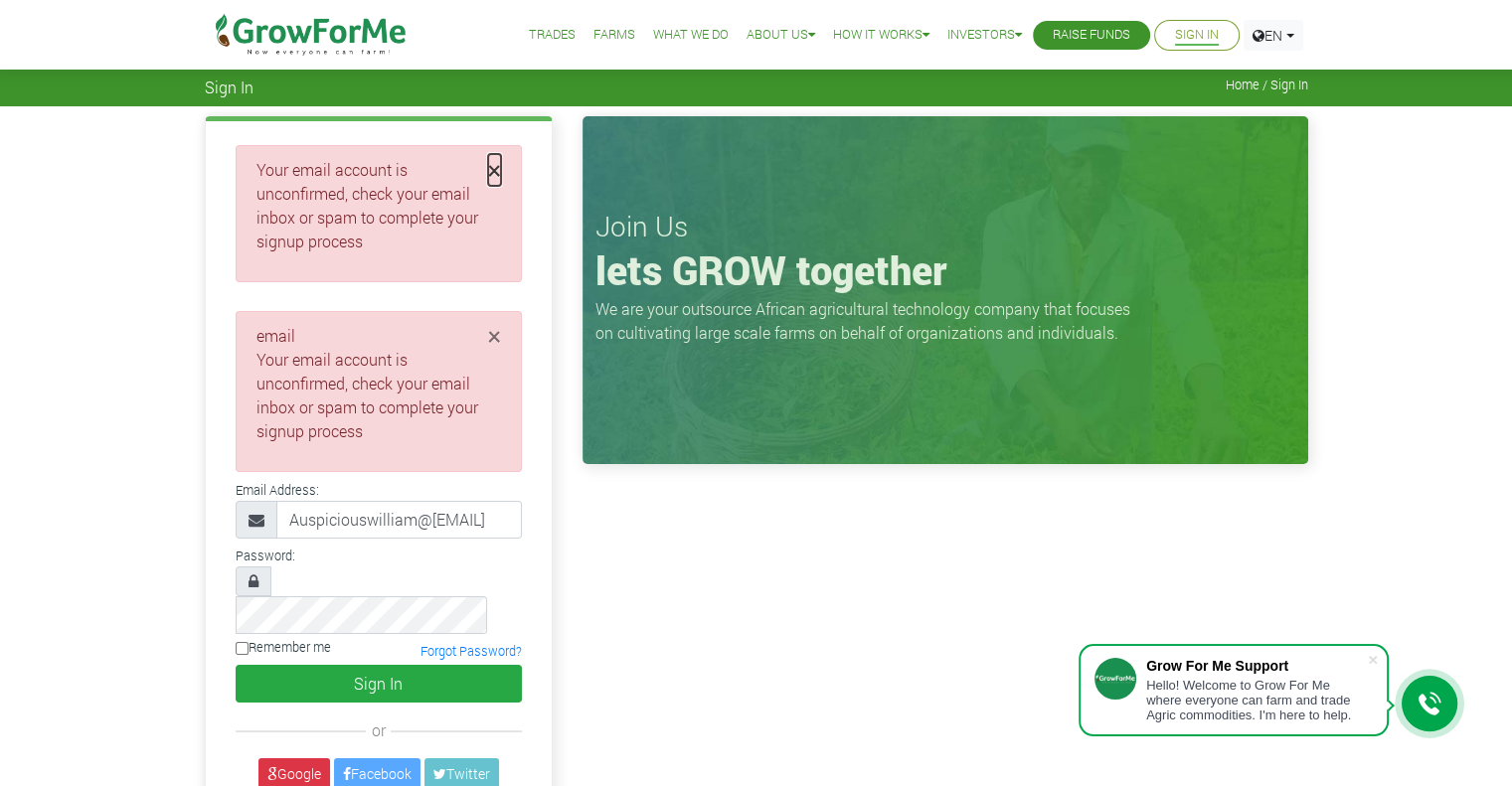 click on "×" at bounding box center (494, 170) 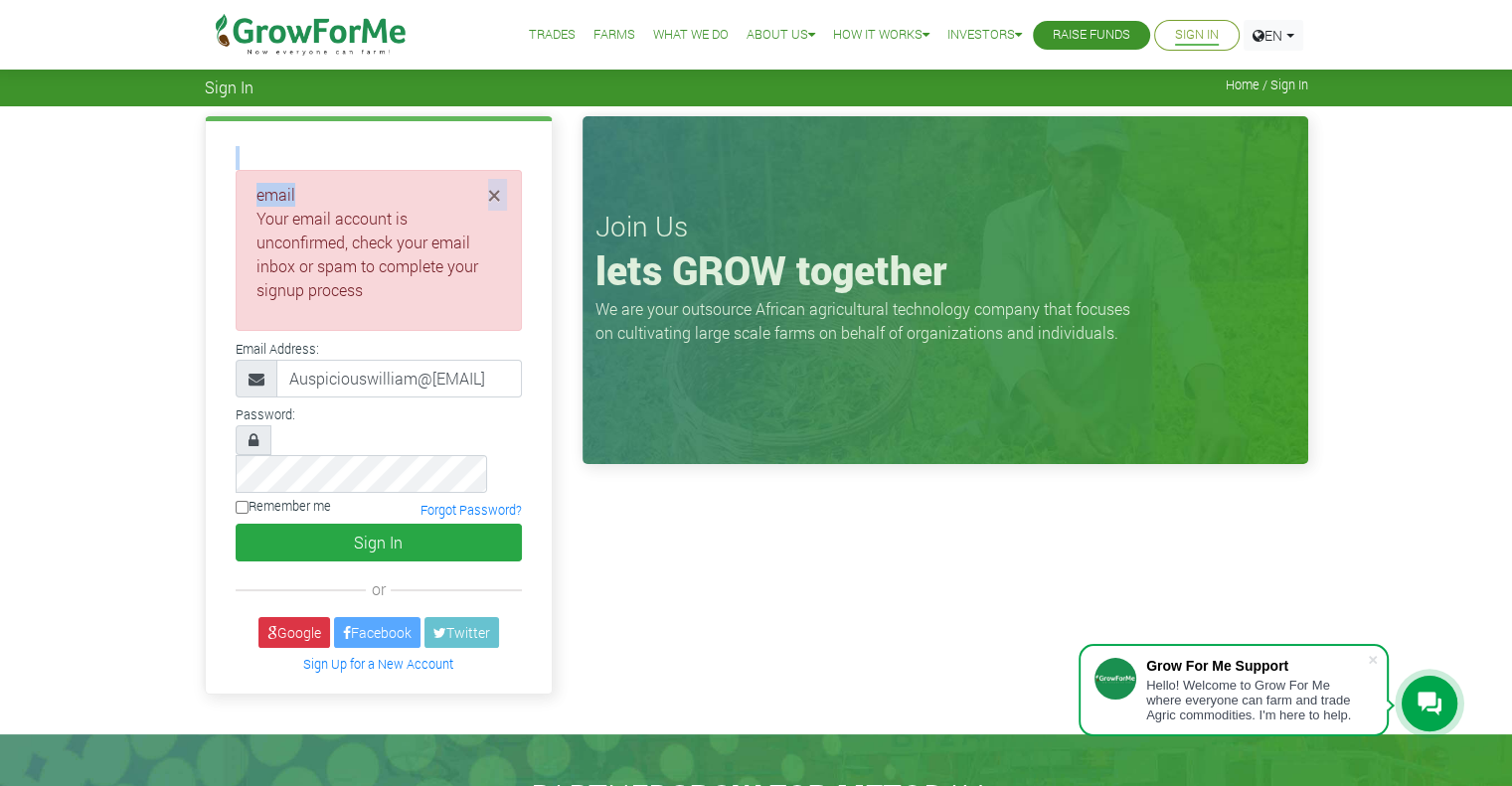 drag, startPoint x: 498, startPoint y: 164, endPoint x: 505, endPoint y: 196, distance: 32.75668 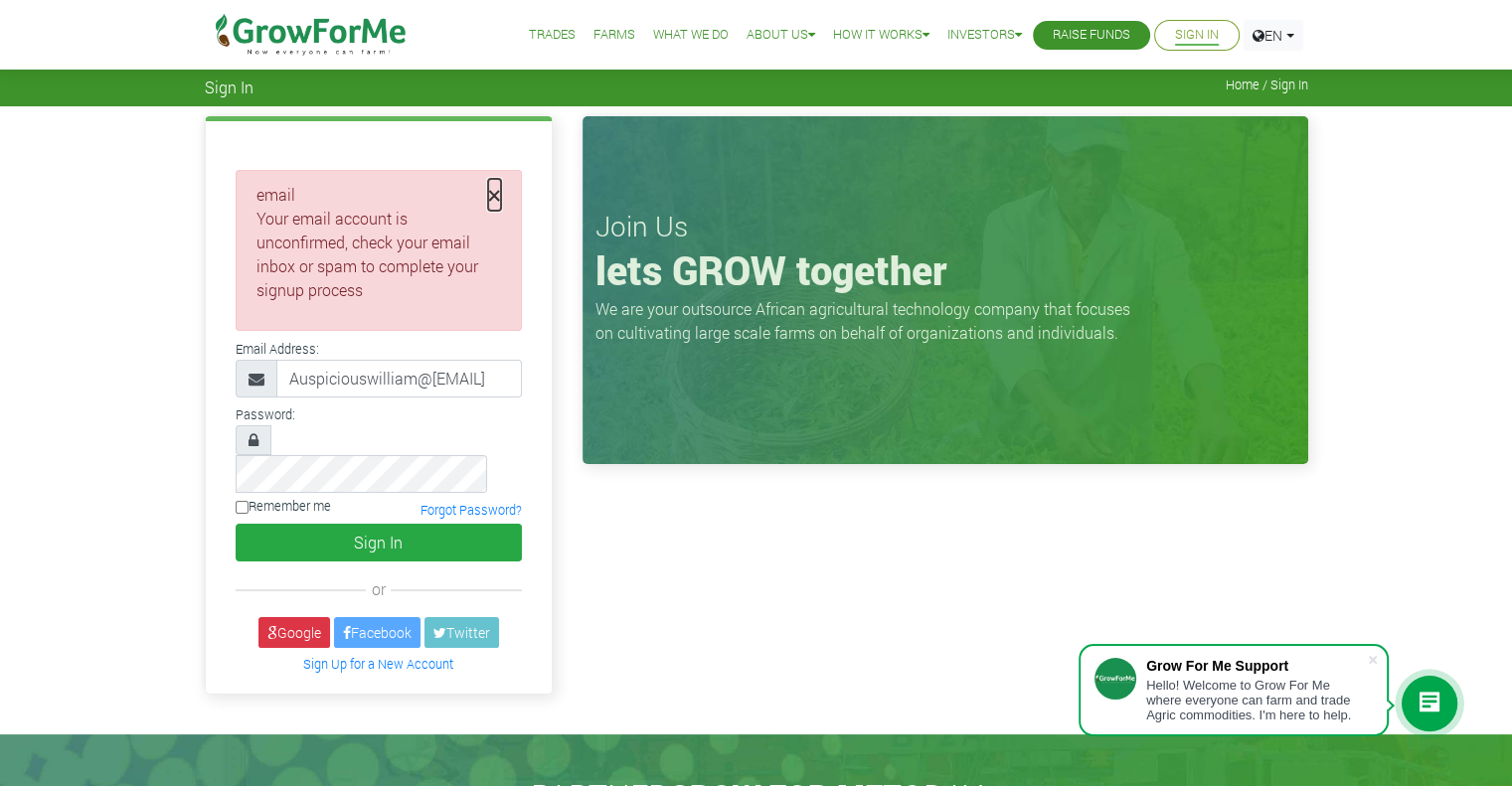 click on "×" at bounding box center [494, 195] 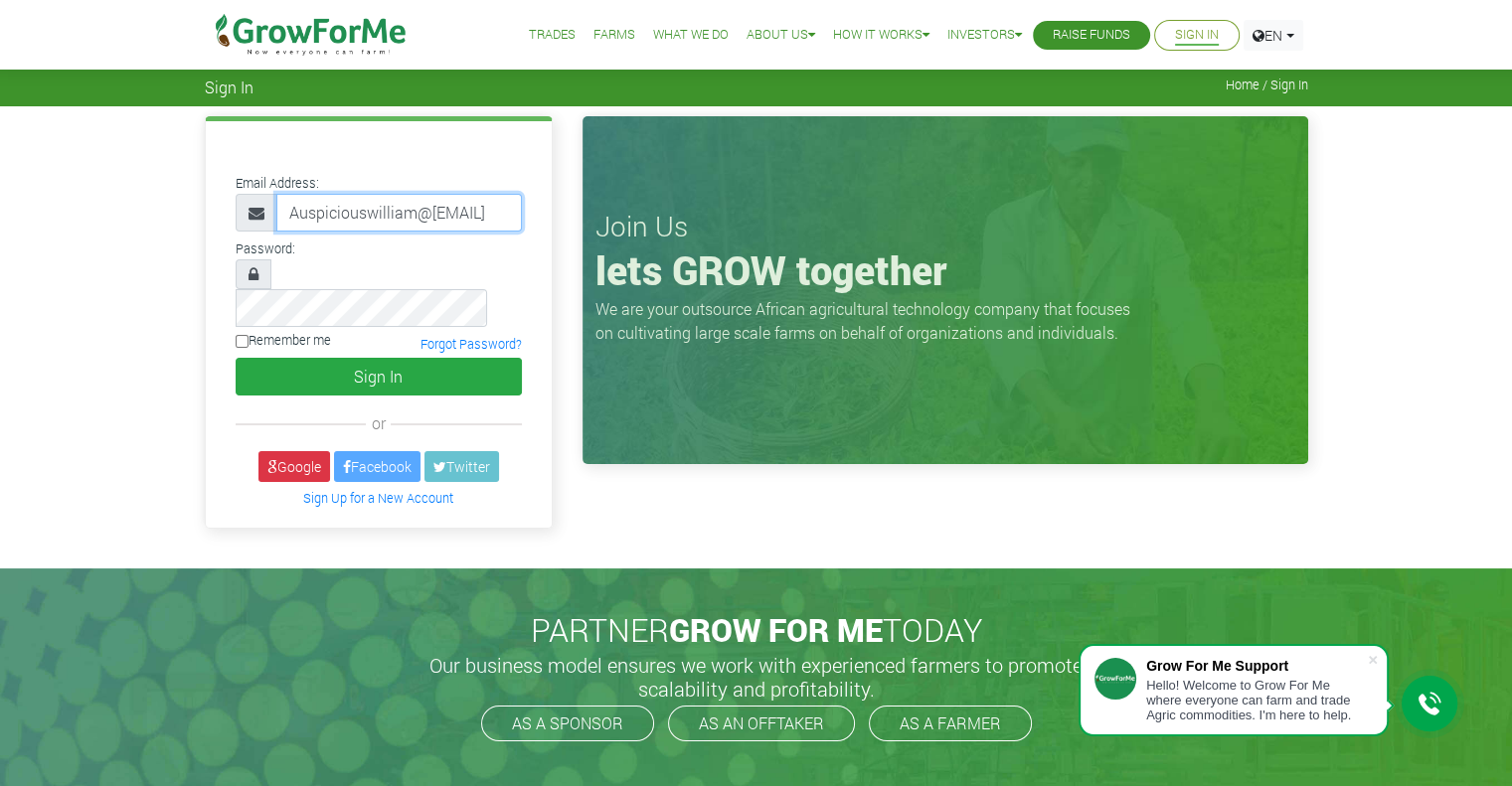 click on "[EMAIL]" at bounding box center [399, 213] 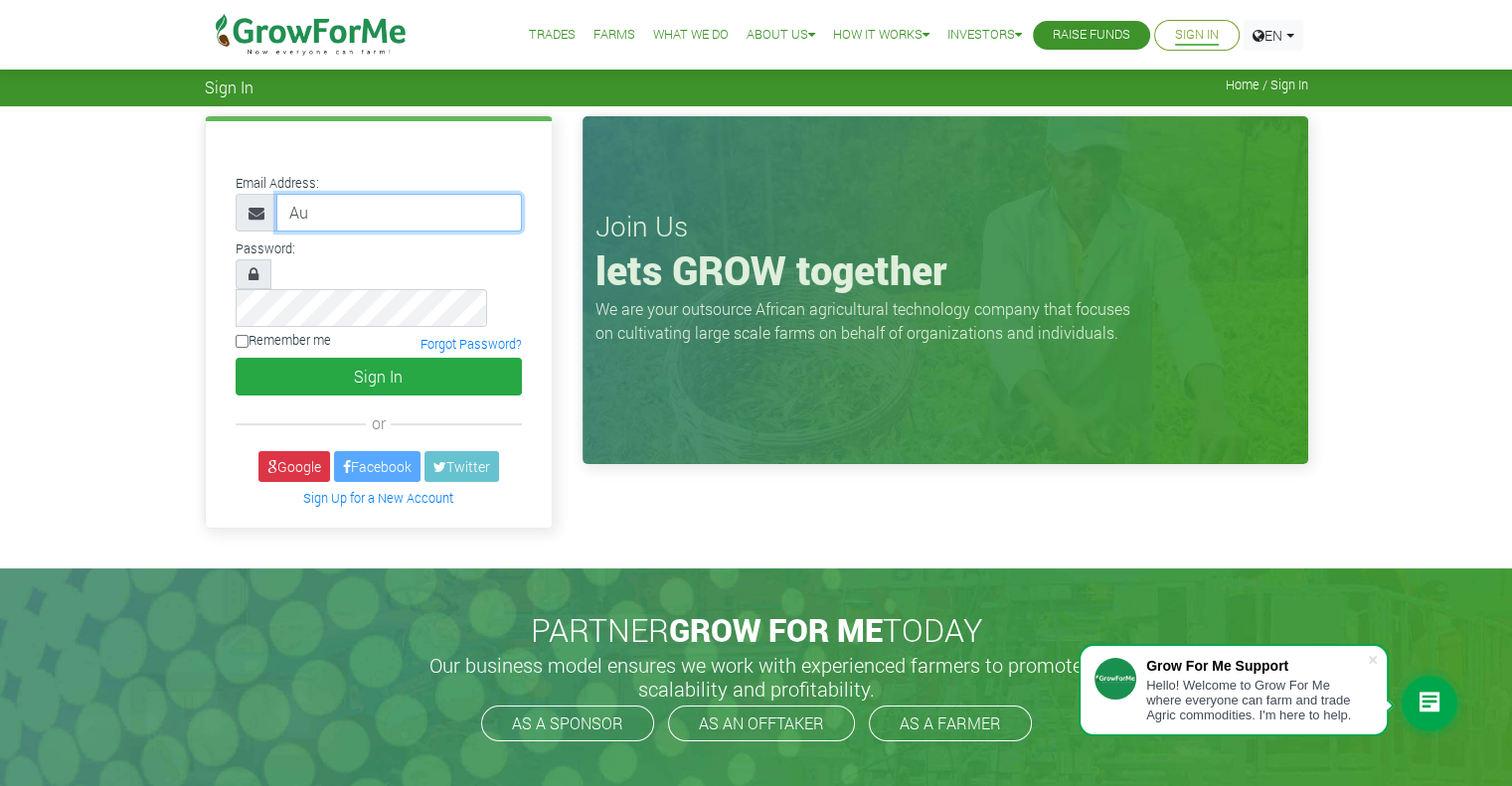 type on "A" 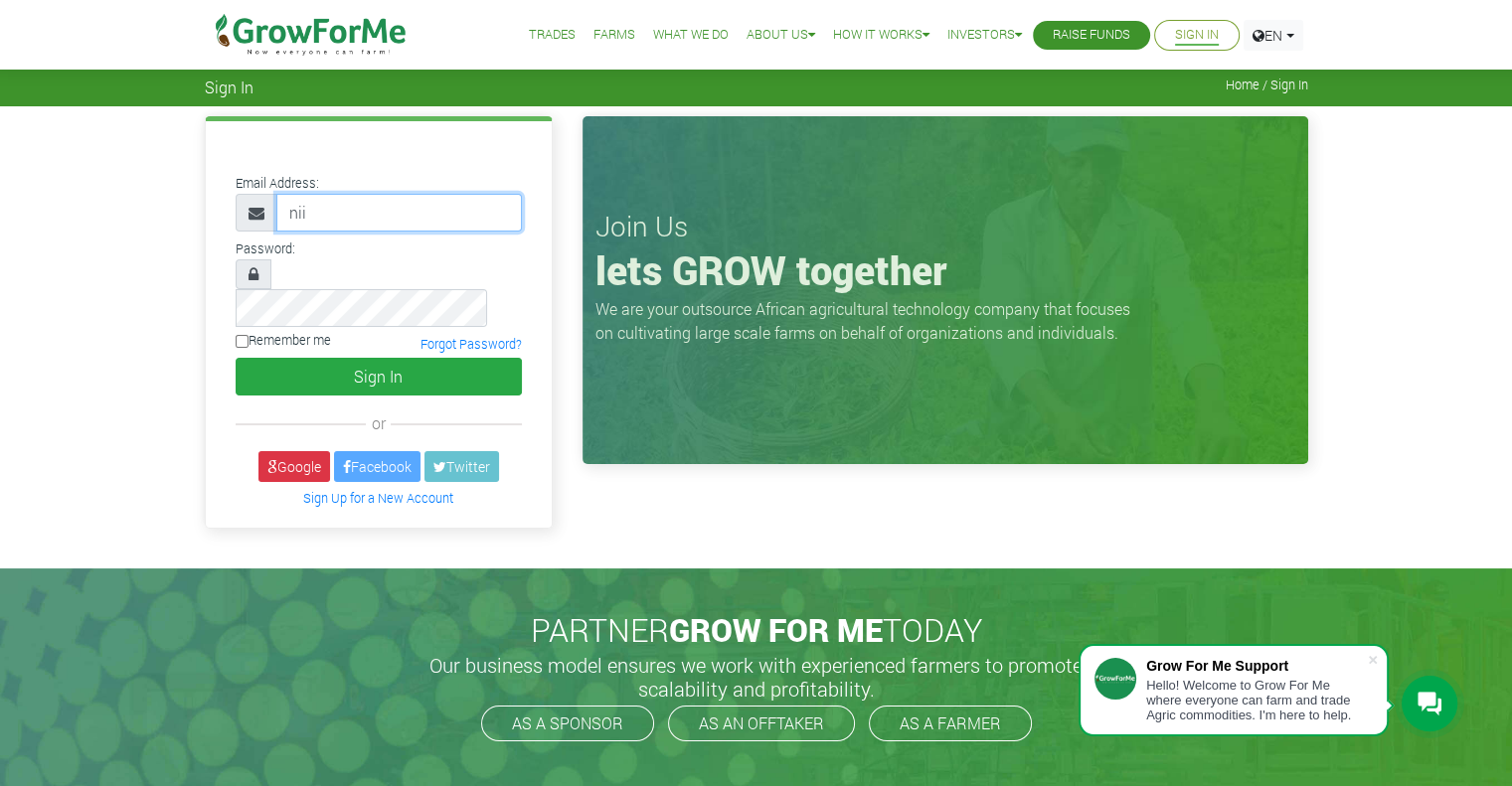 type on "niinsaki@gmail.com" 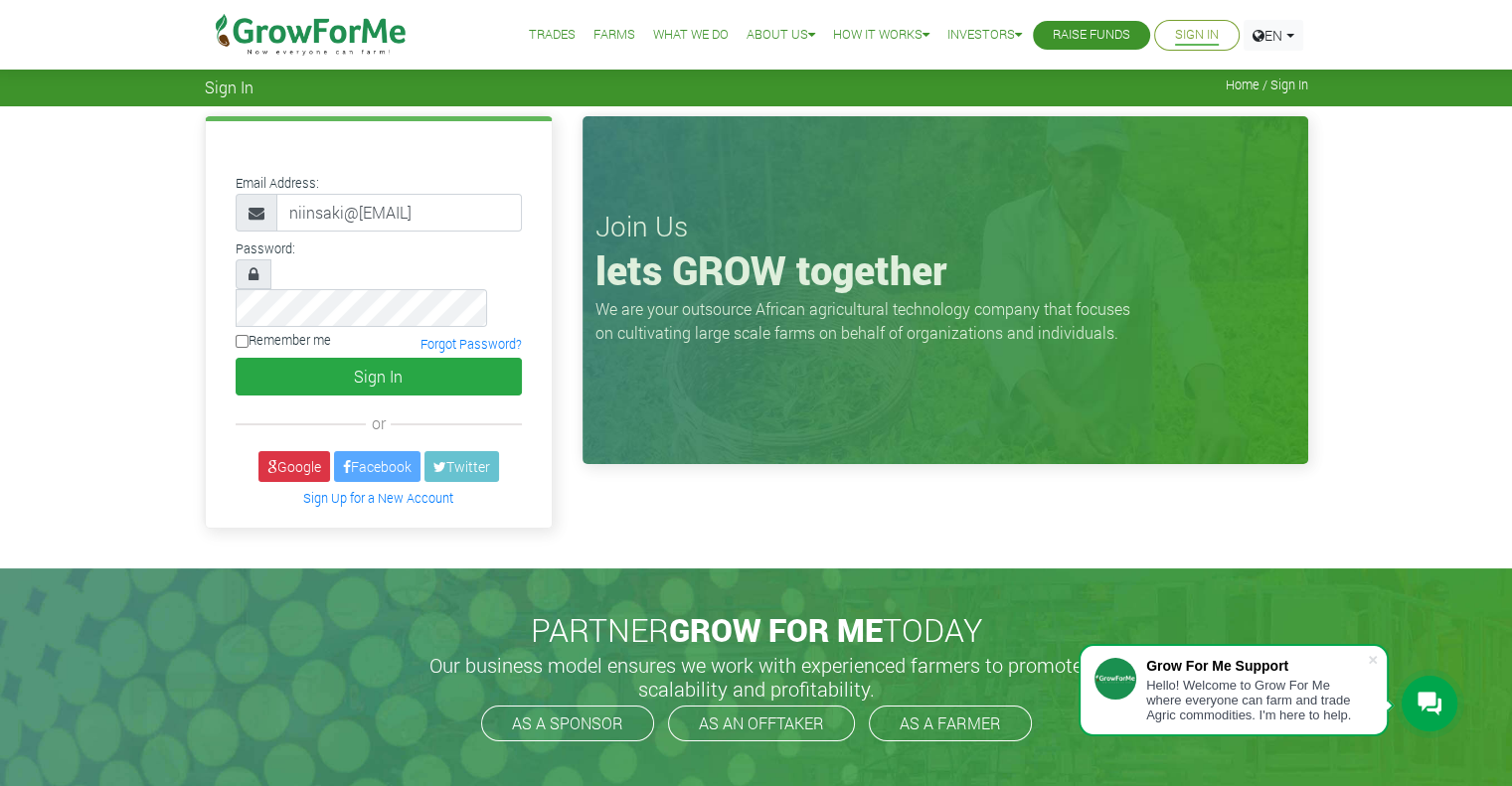 click on "Remember me
Forgot Password?" at bounding box center [379, 344] 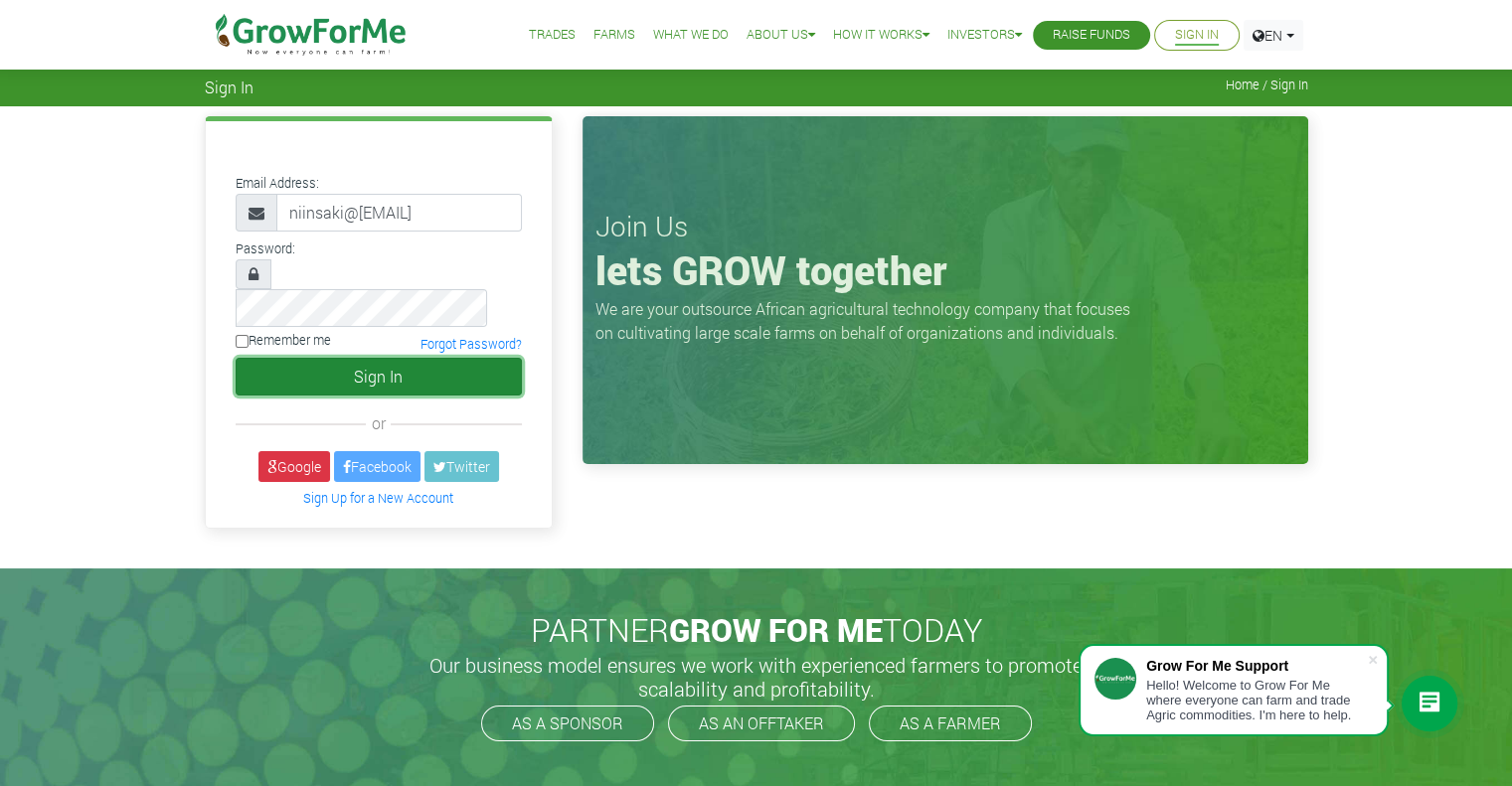 click on "Sign In" at bounding box center [379, 377] 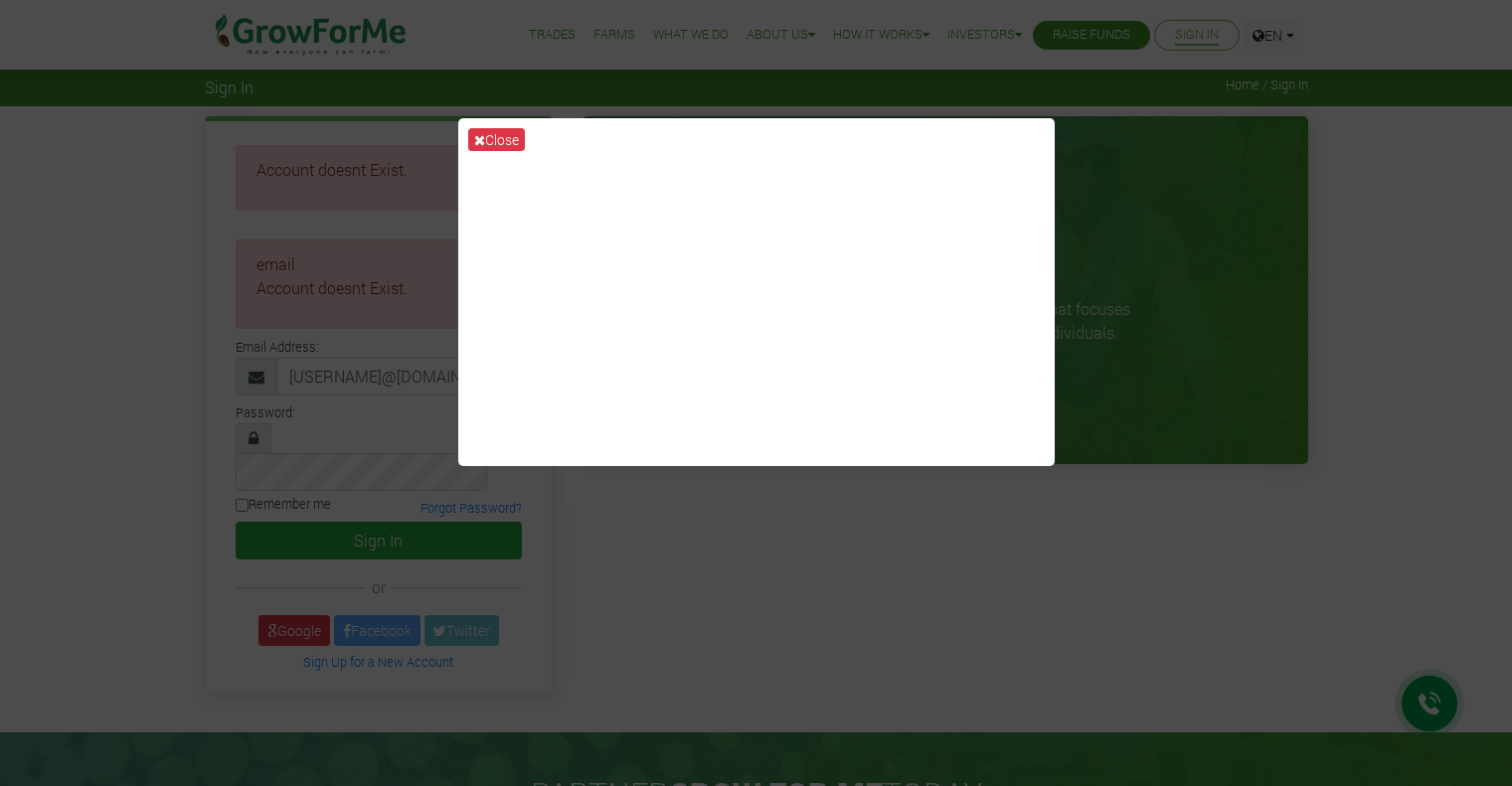 scroll, scrollTop: 0, scrollLeft: 0, axis: both 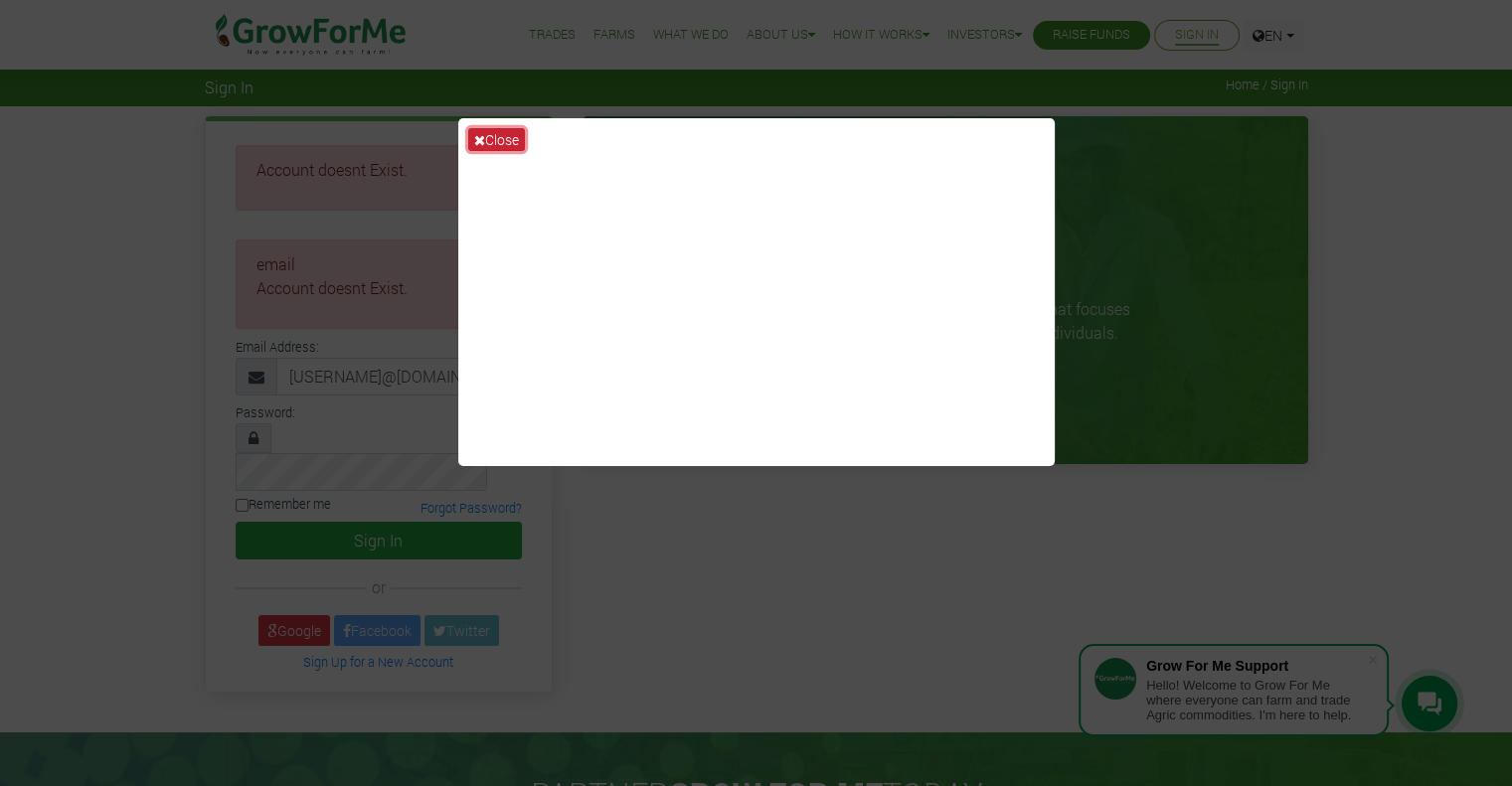 click on "Close" at bounding box center (496, 139) 